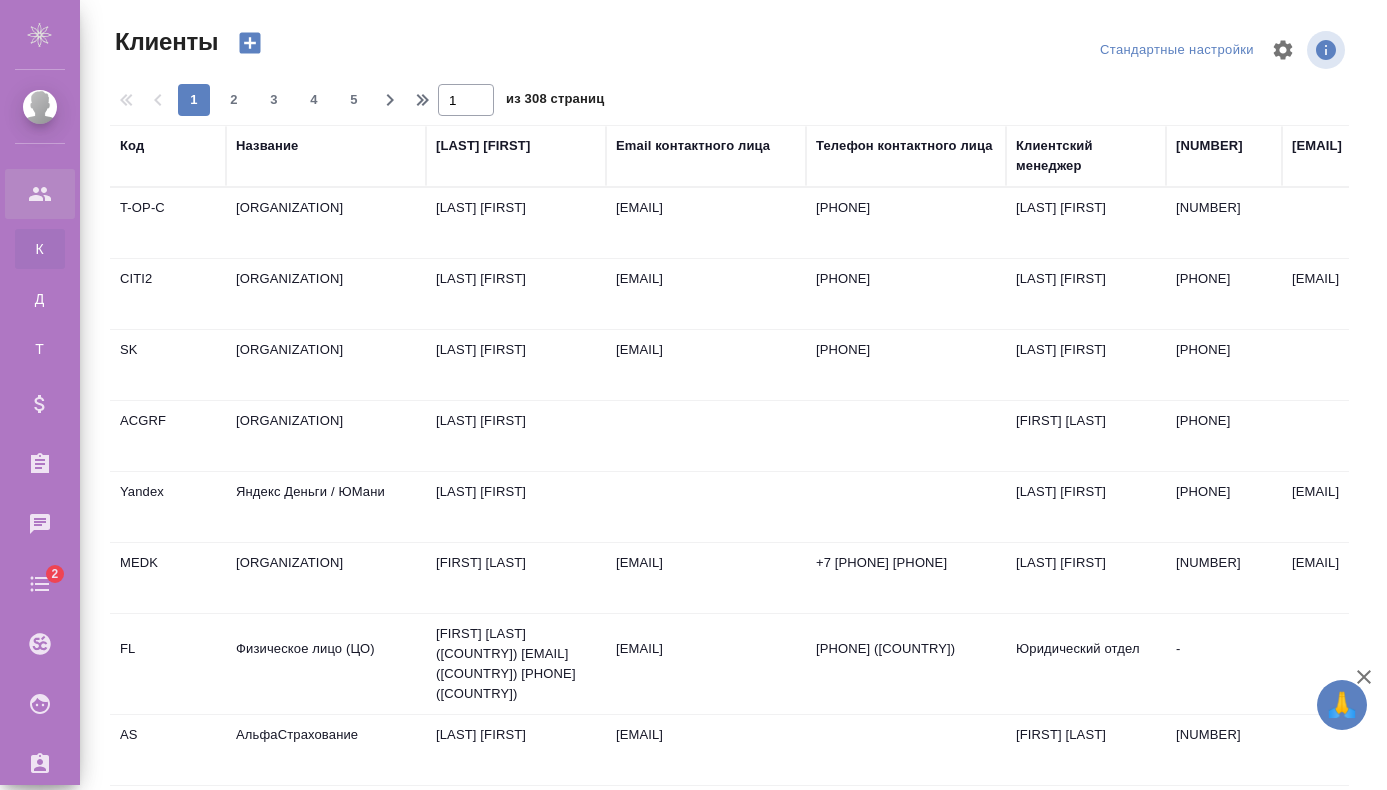 scroll, scrollTop: 0, scrollLeft: 0, axis: both 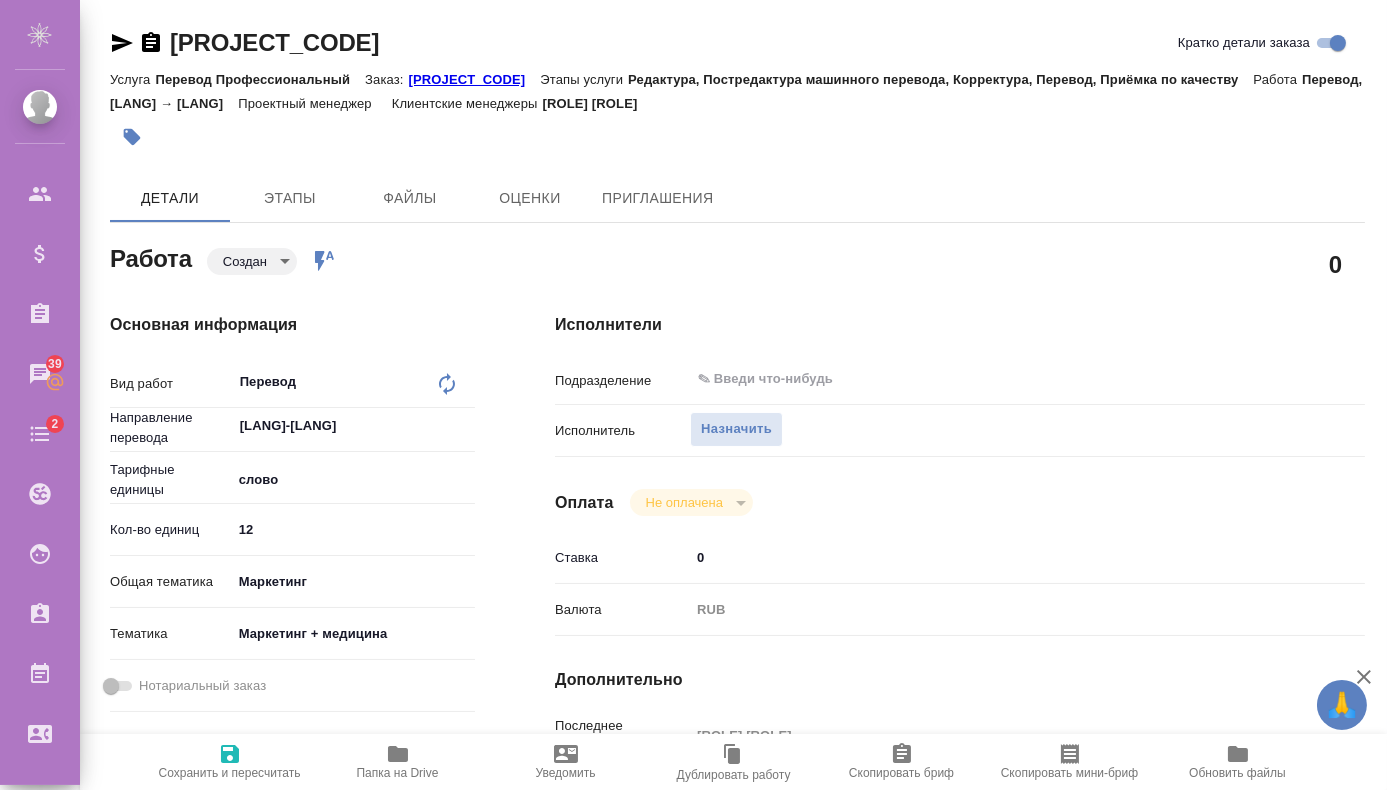 click on "BAB_CITI2-1291" at bounding box center (475, 79) 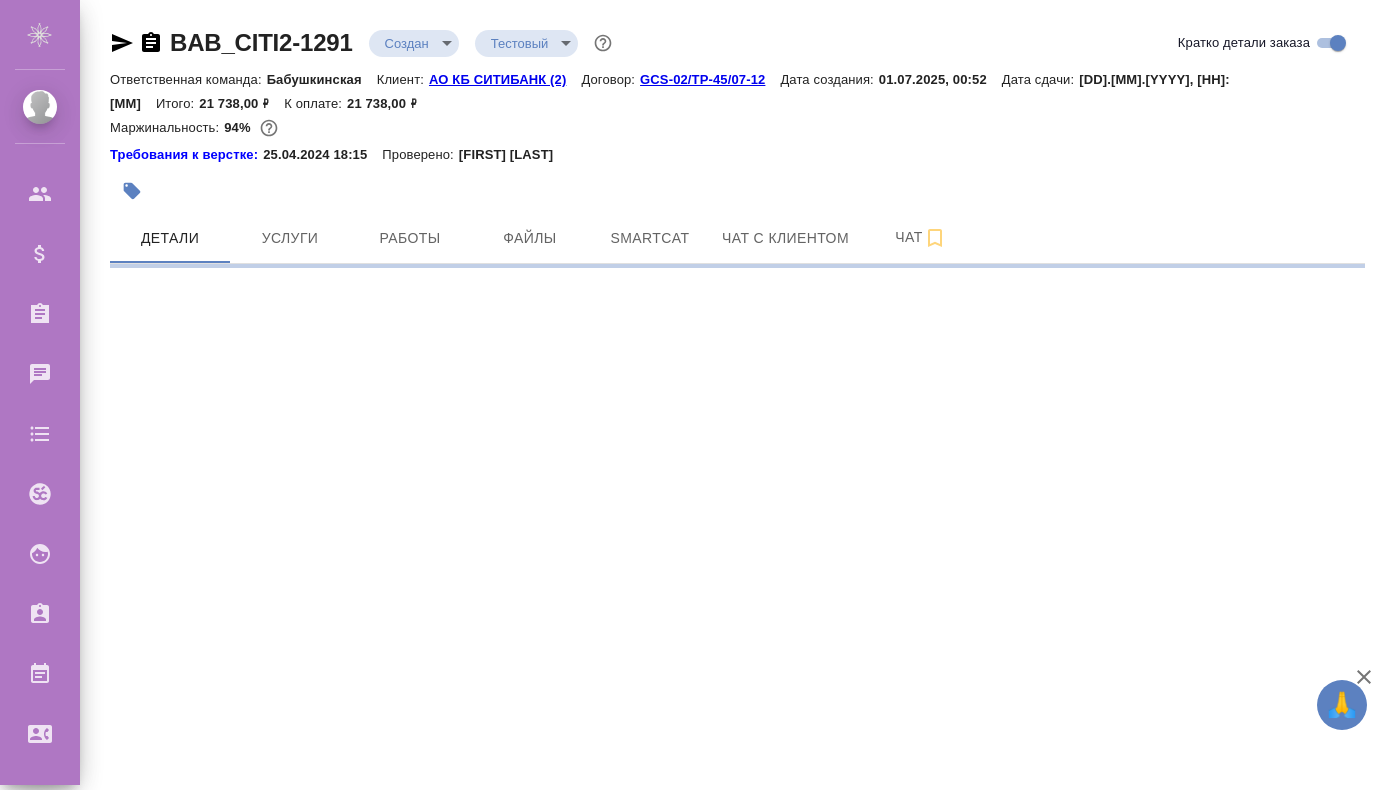scroll, scrollTop: 0, scrollLeft: 0, axis: both 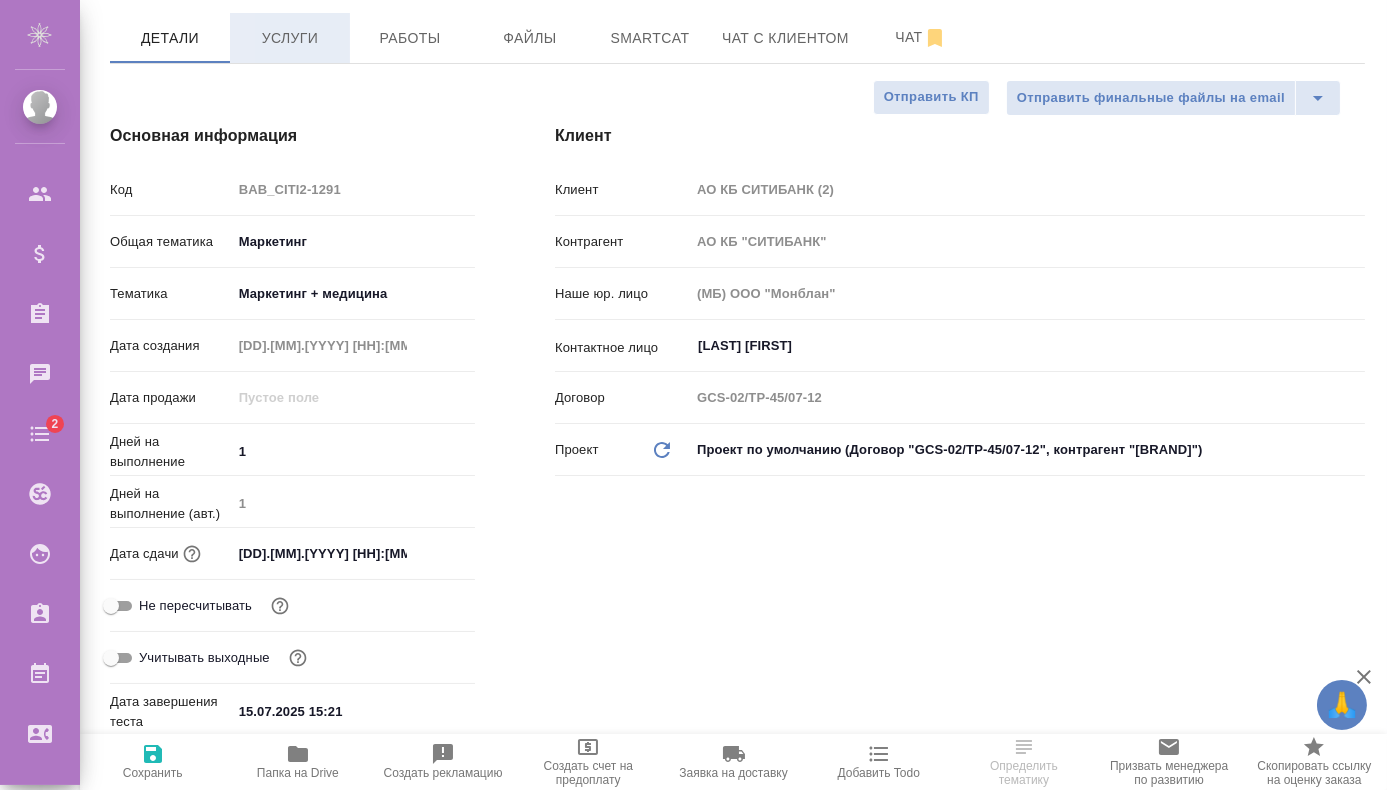 click on "Услуги" at bounding box center (170, 38) 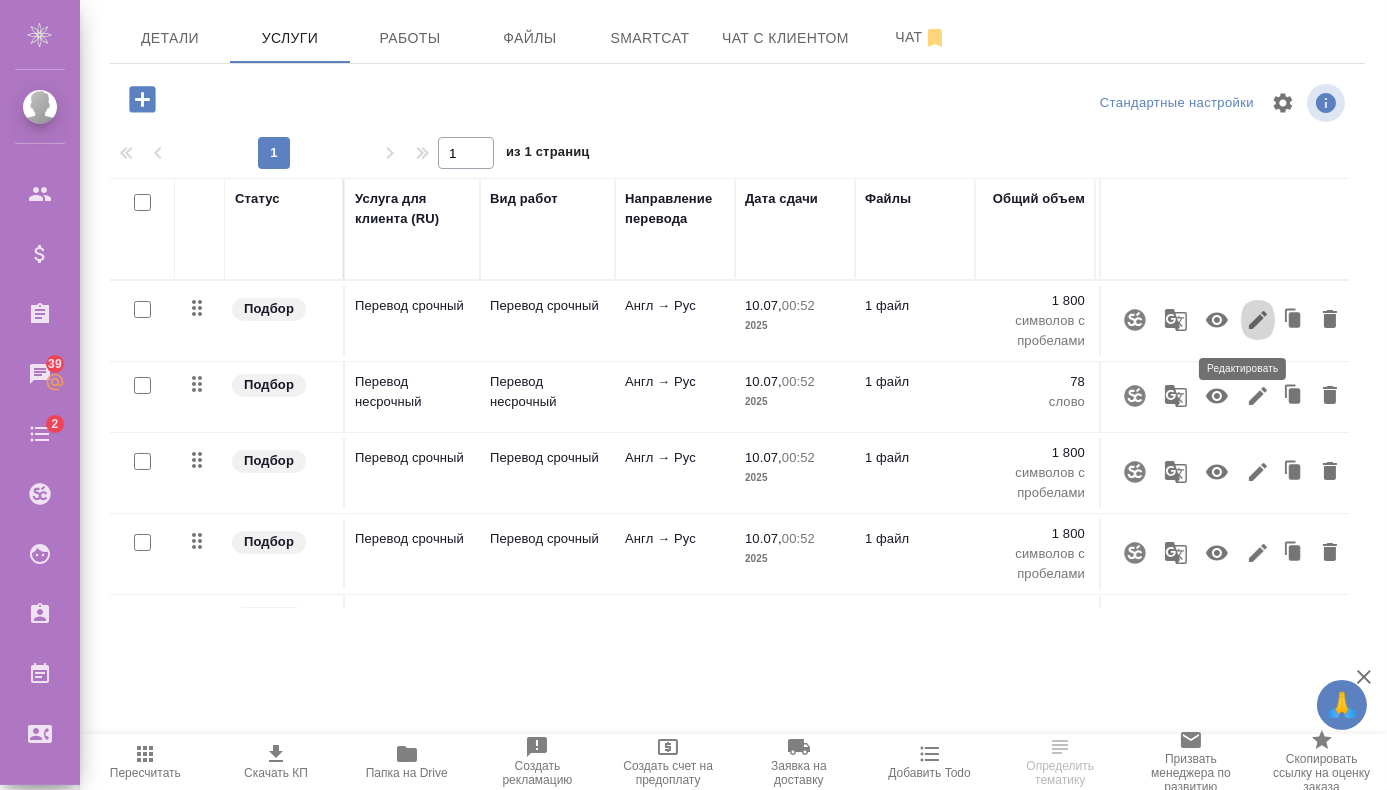click at bounding box center [1258, 320] 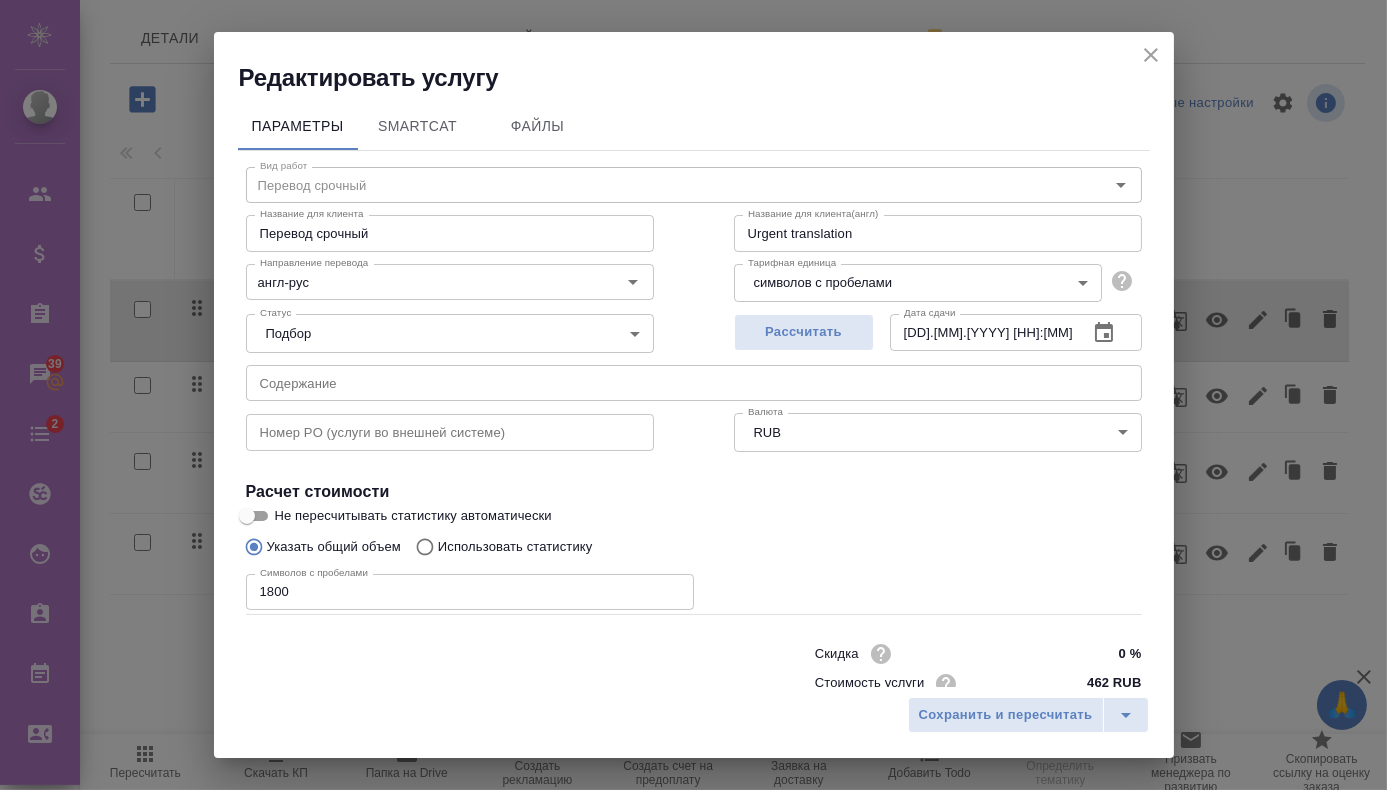 click on "Символов с пробелами 1800 Символов с пробелами" at bounding box center [450, 231] 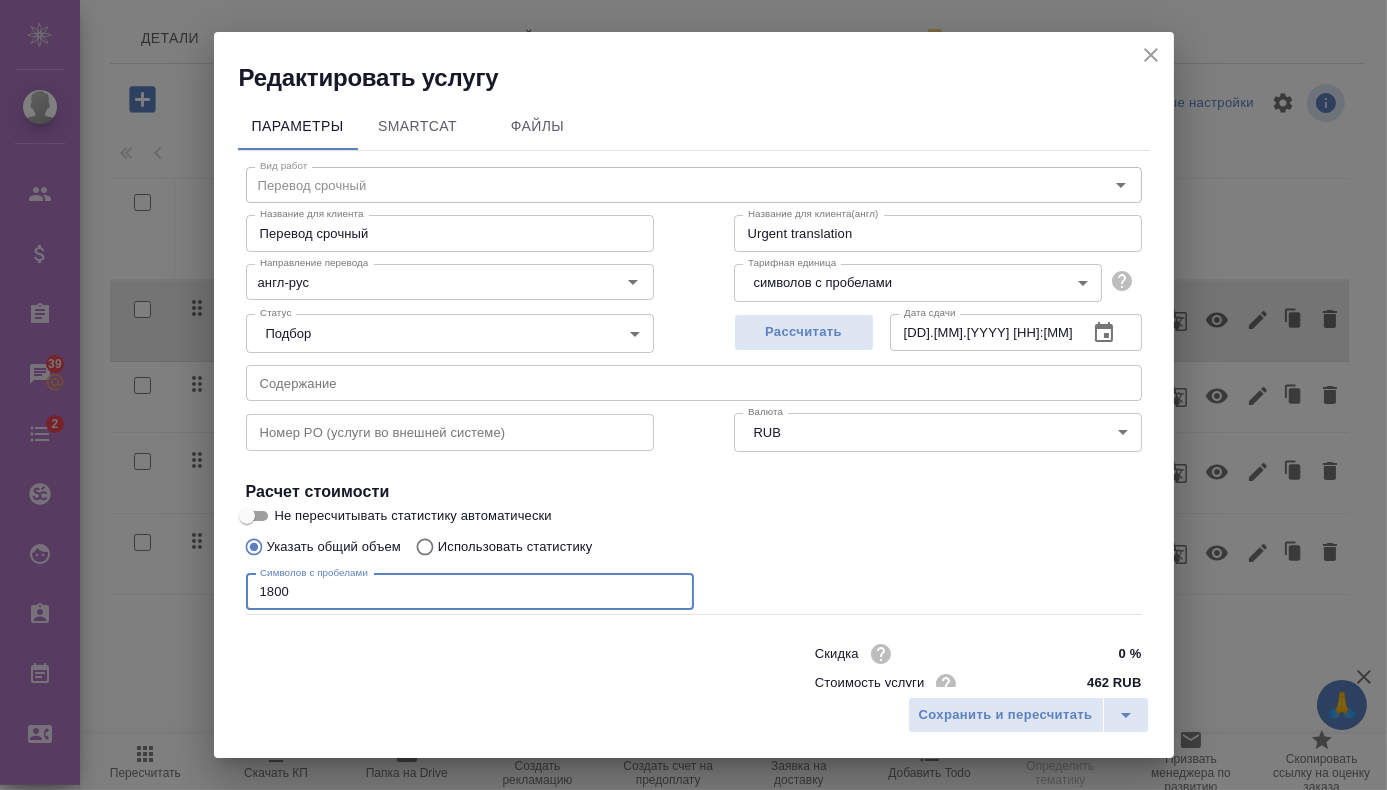 click on "1800" at bounding box center [470, 592] 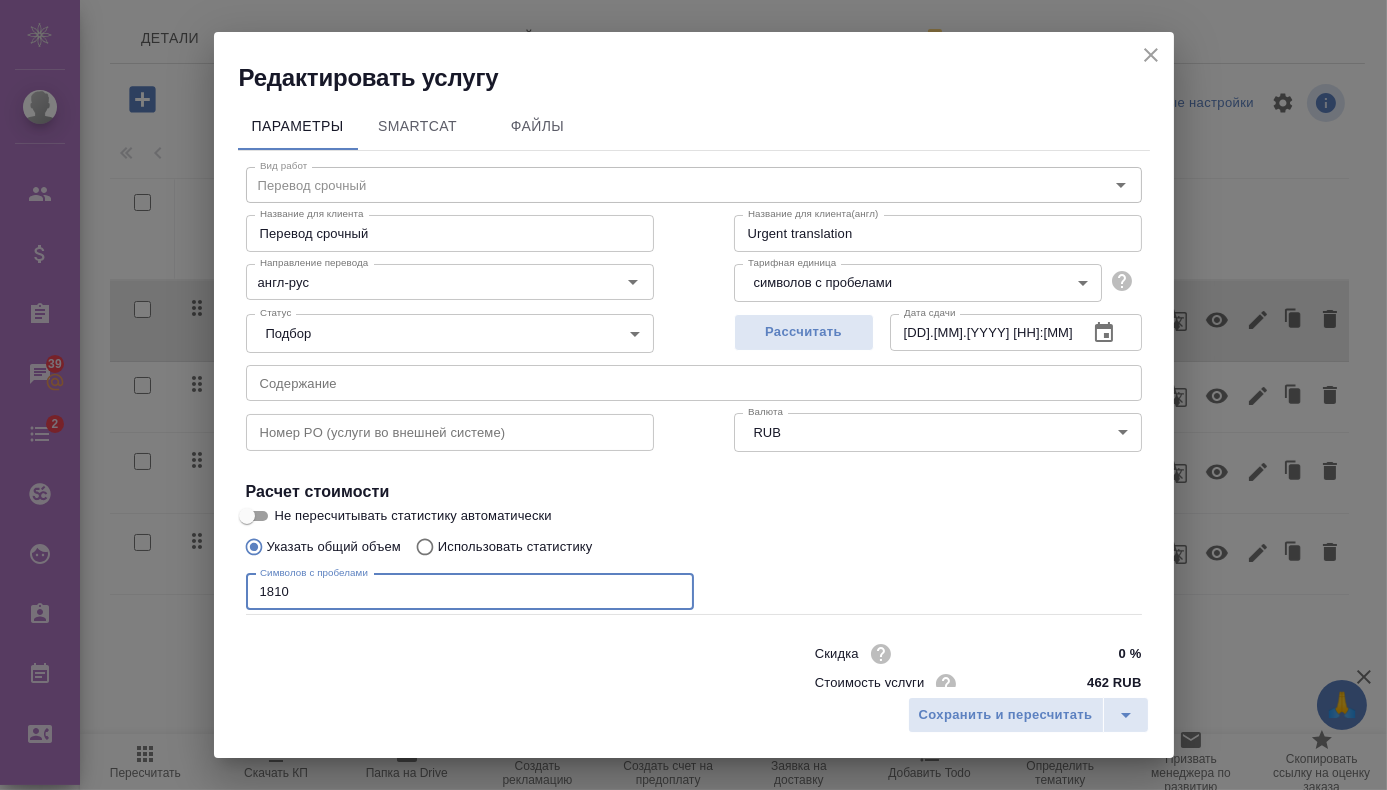 type on "1811" 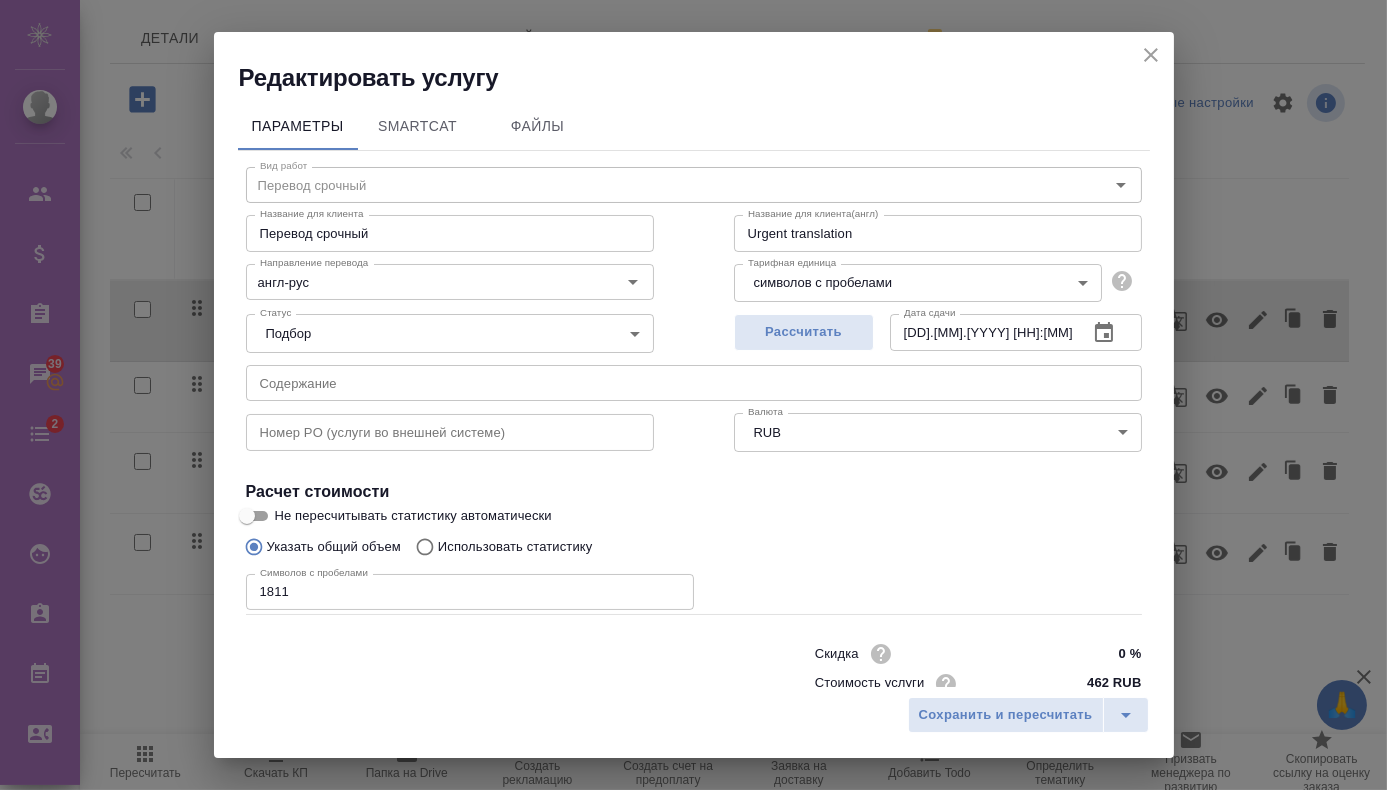 click on "Сохранить и пересчитать" at bounding box center [694, 722] 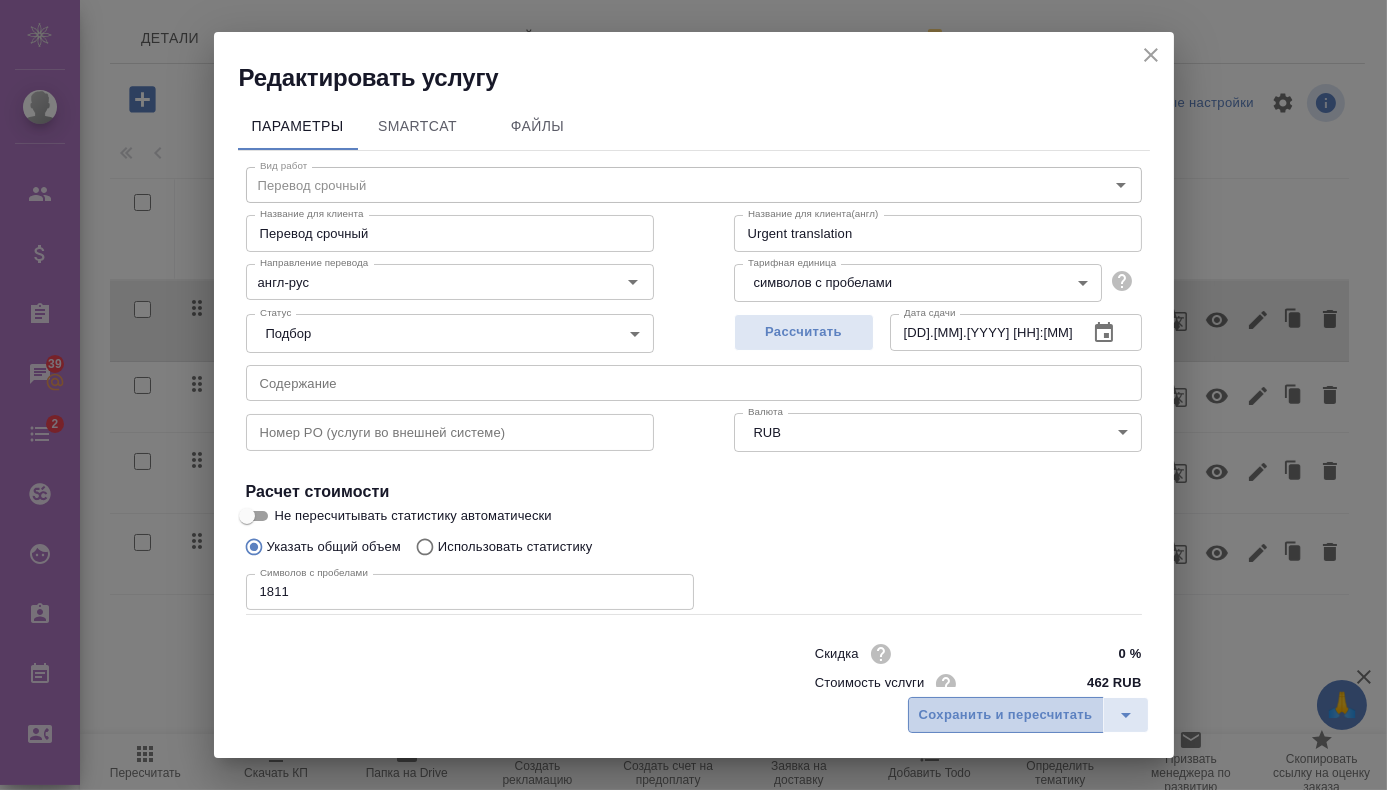 click on "Сохранить и пересчитать" at bounding box center [1006, 715] 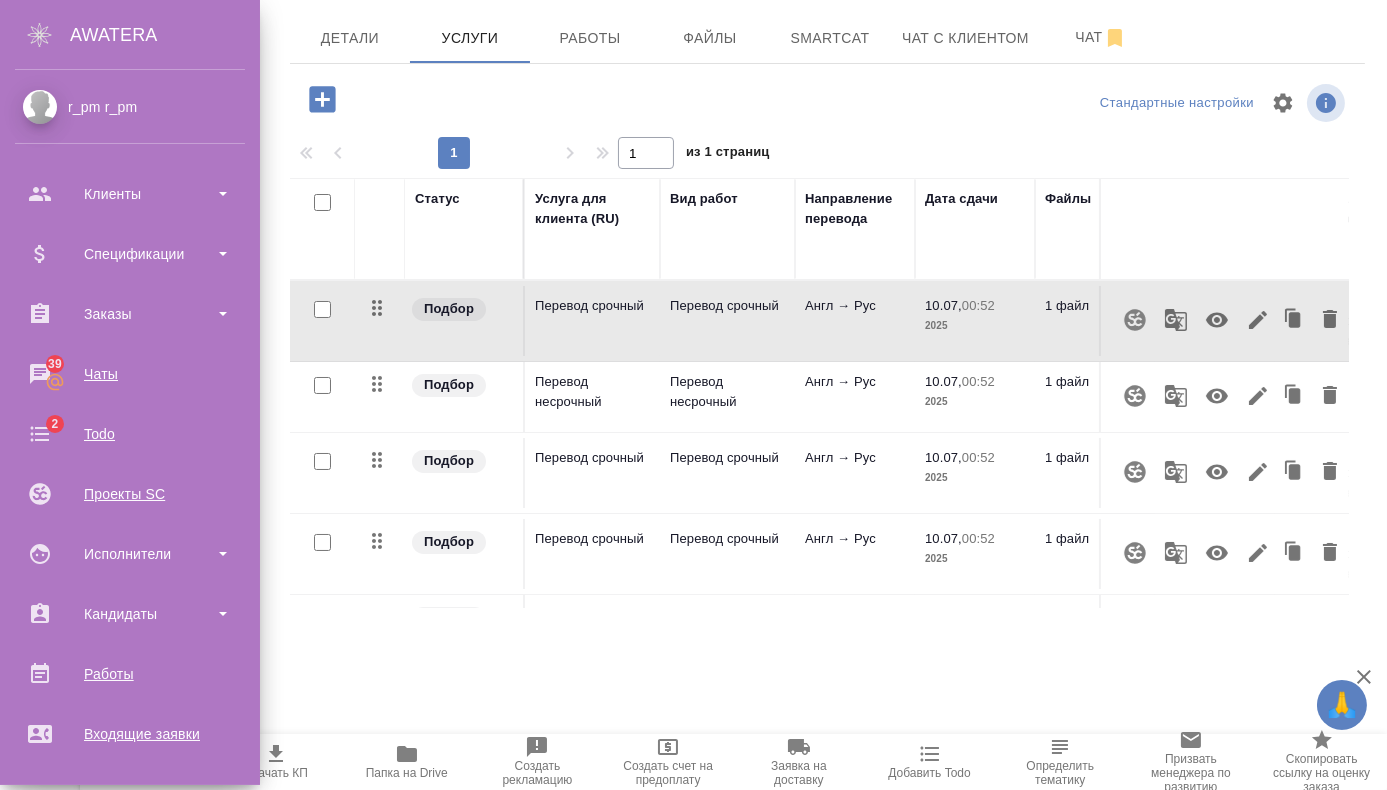 scroll, scrollTop: 68, scrollLeft: 0, axis: vertical 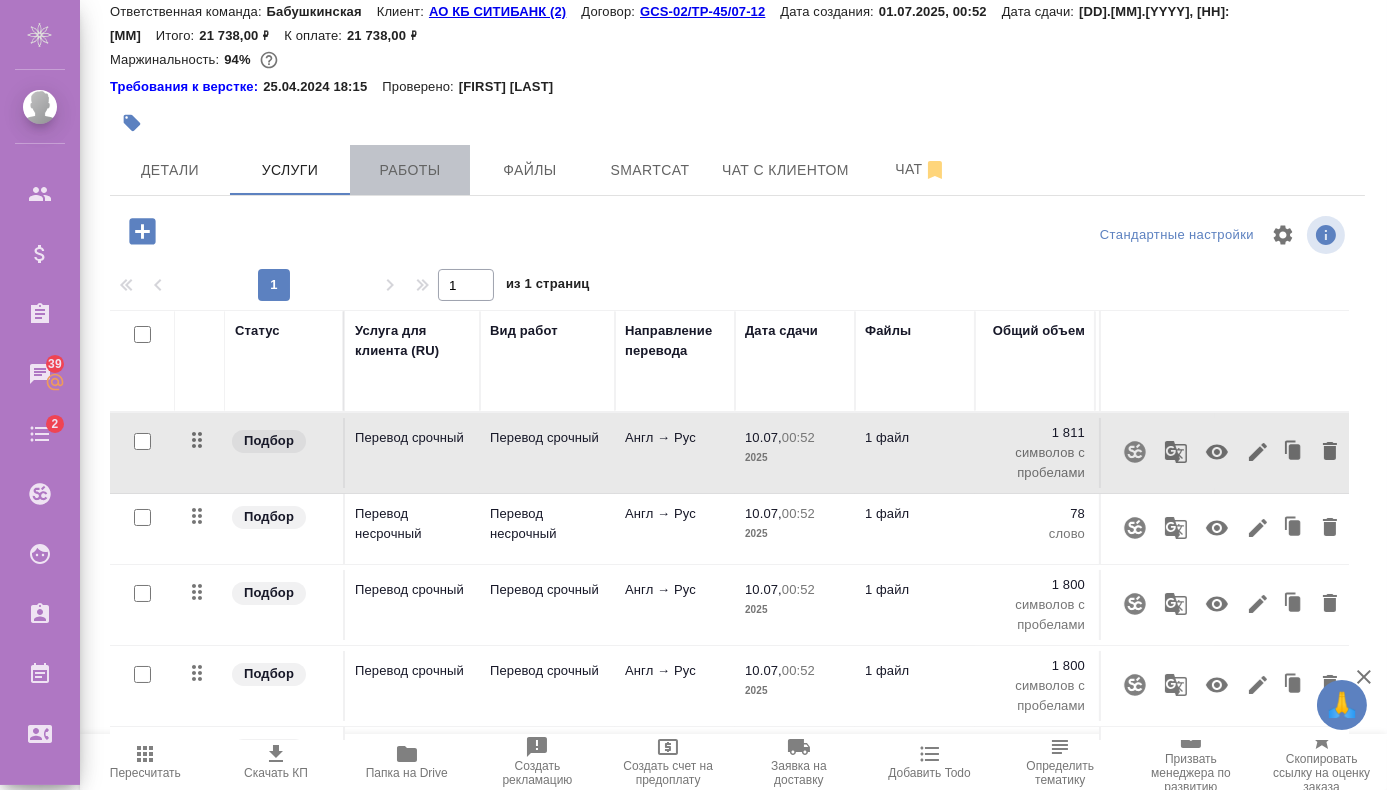 click on "Работы" at bounding box center [170, 170] 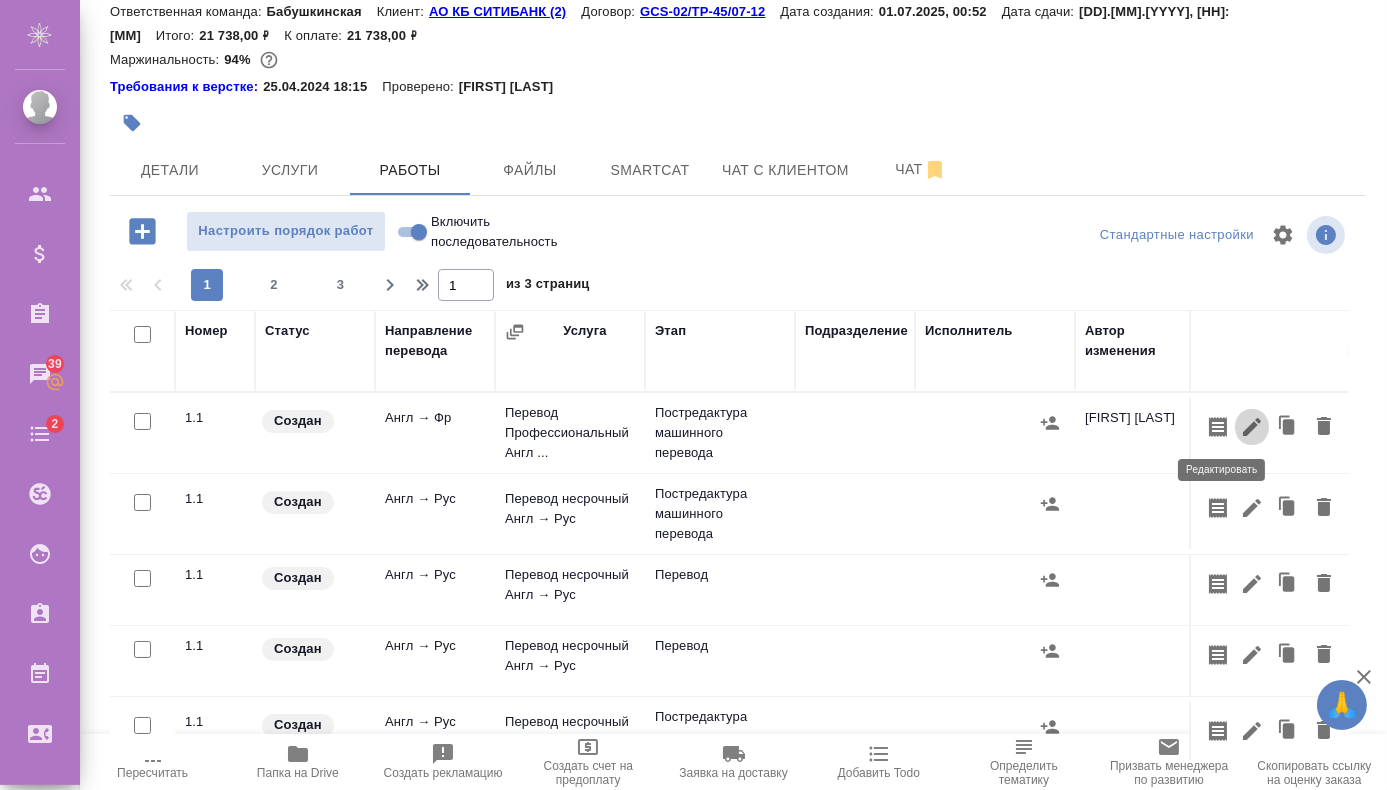 click at bounding box center [1252, 427] 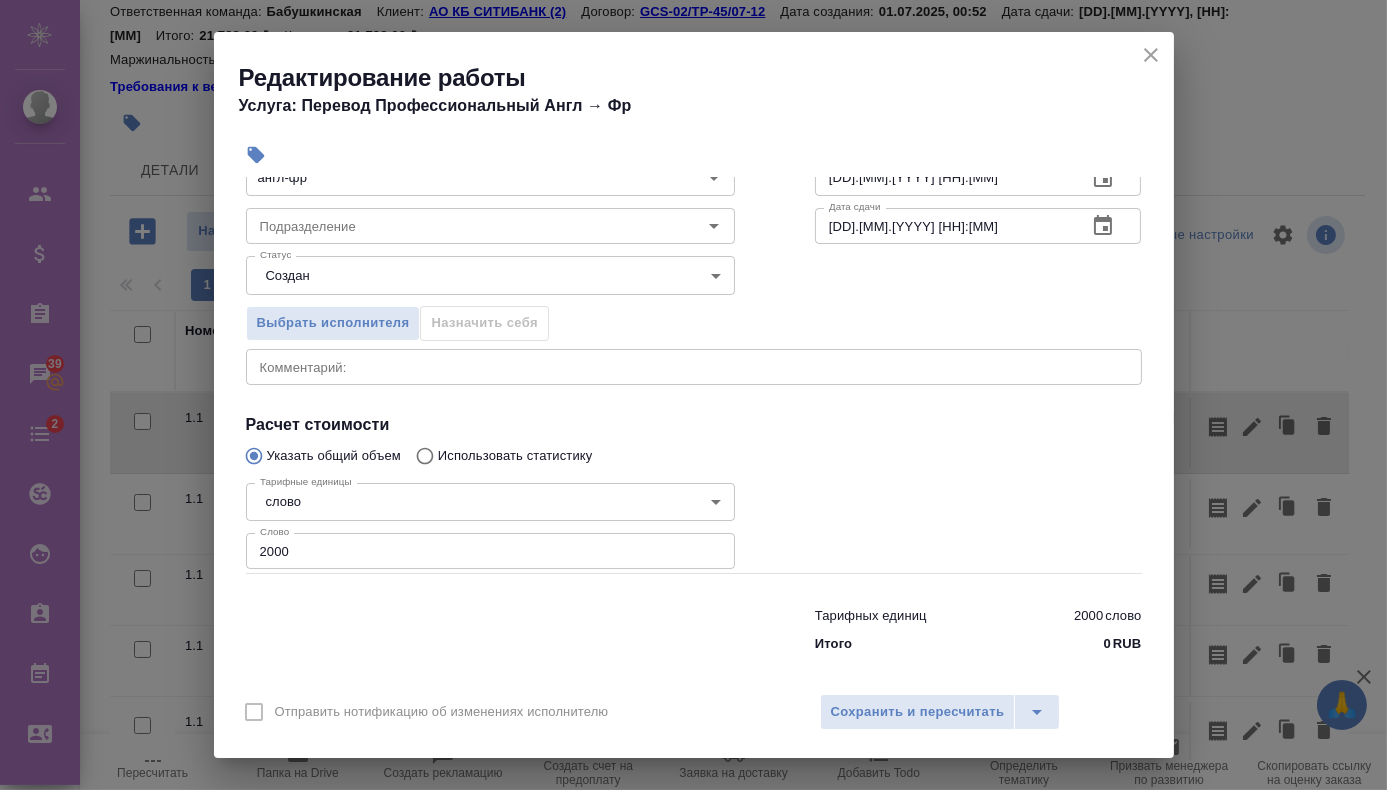 scroll, scrollTop: 151, scrollLeft: 0, axis: vertical 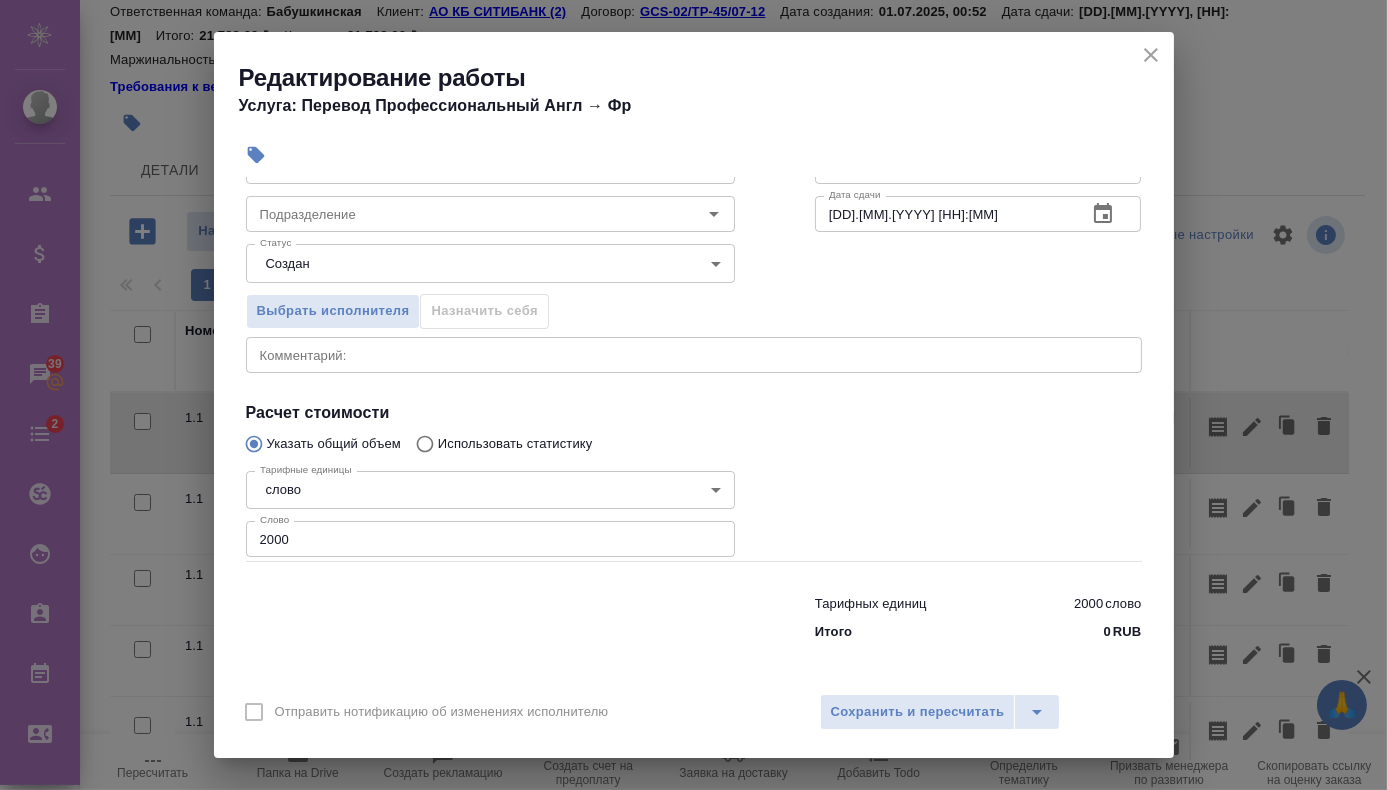 click on "2000" at bounding box center [490, 539] 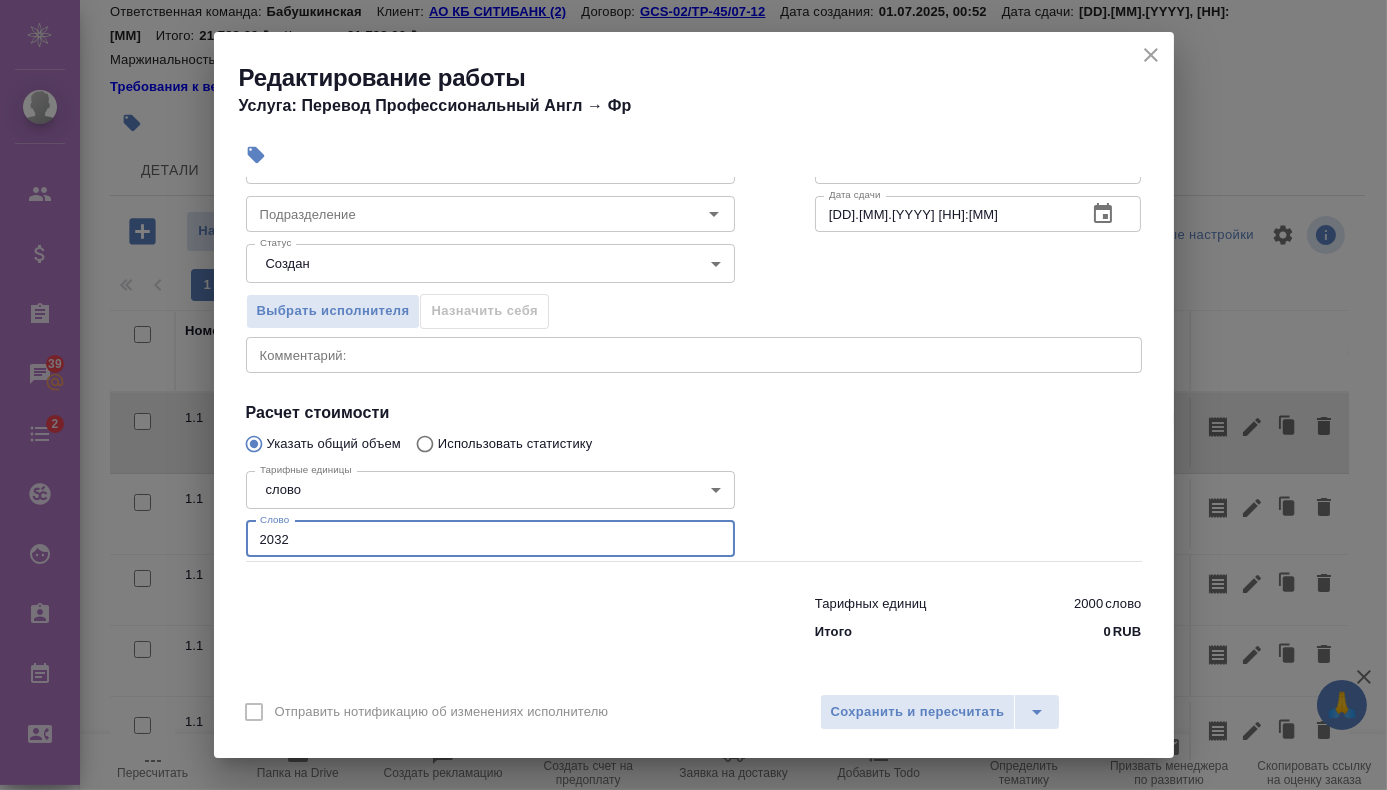 type on "2033" 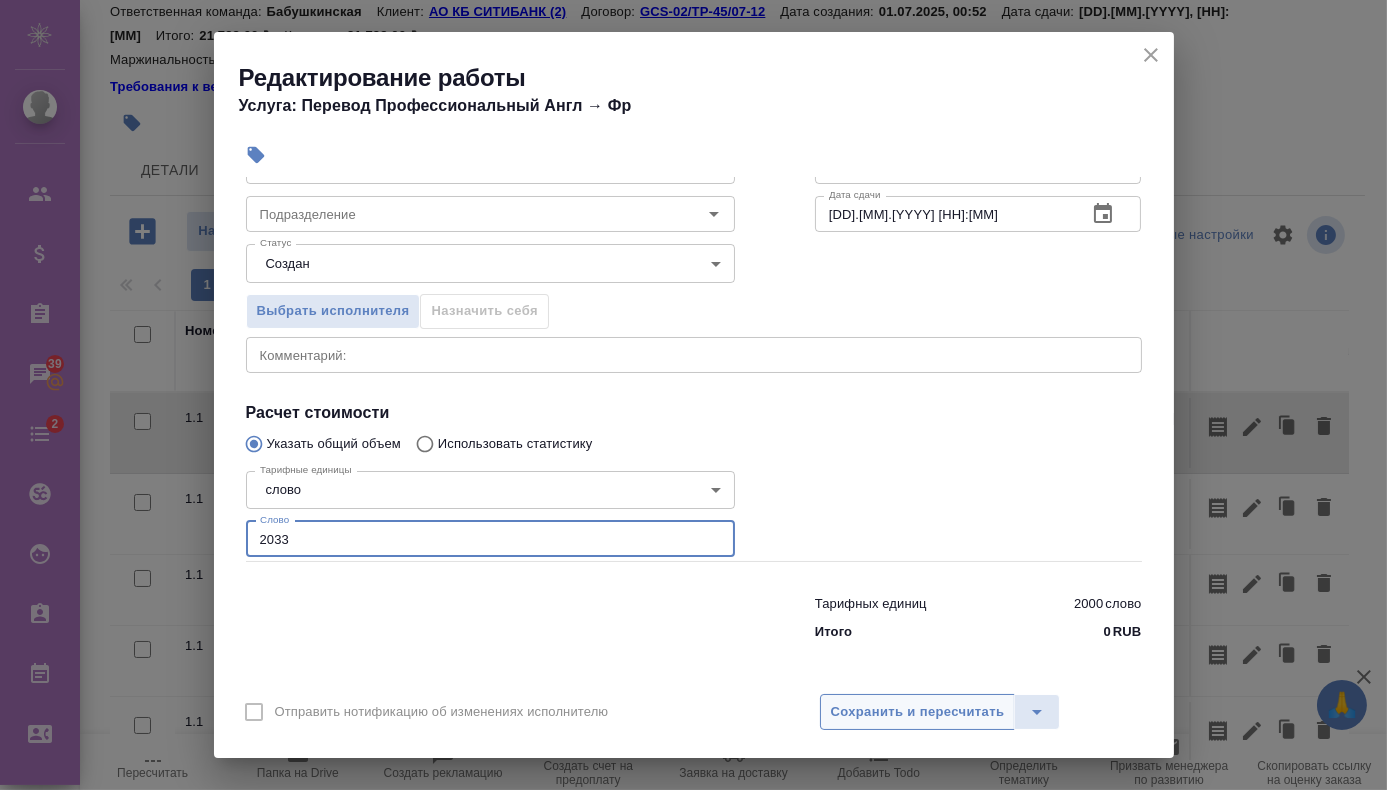 click on "Сохранить и пересчитать" at bounding box center [918, 712] 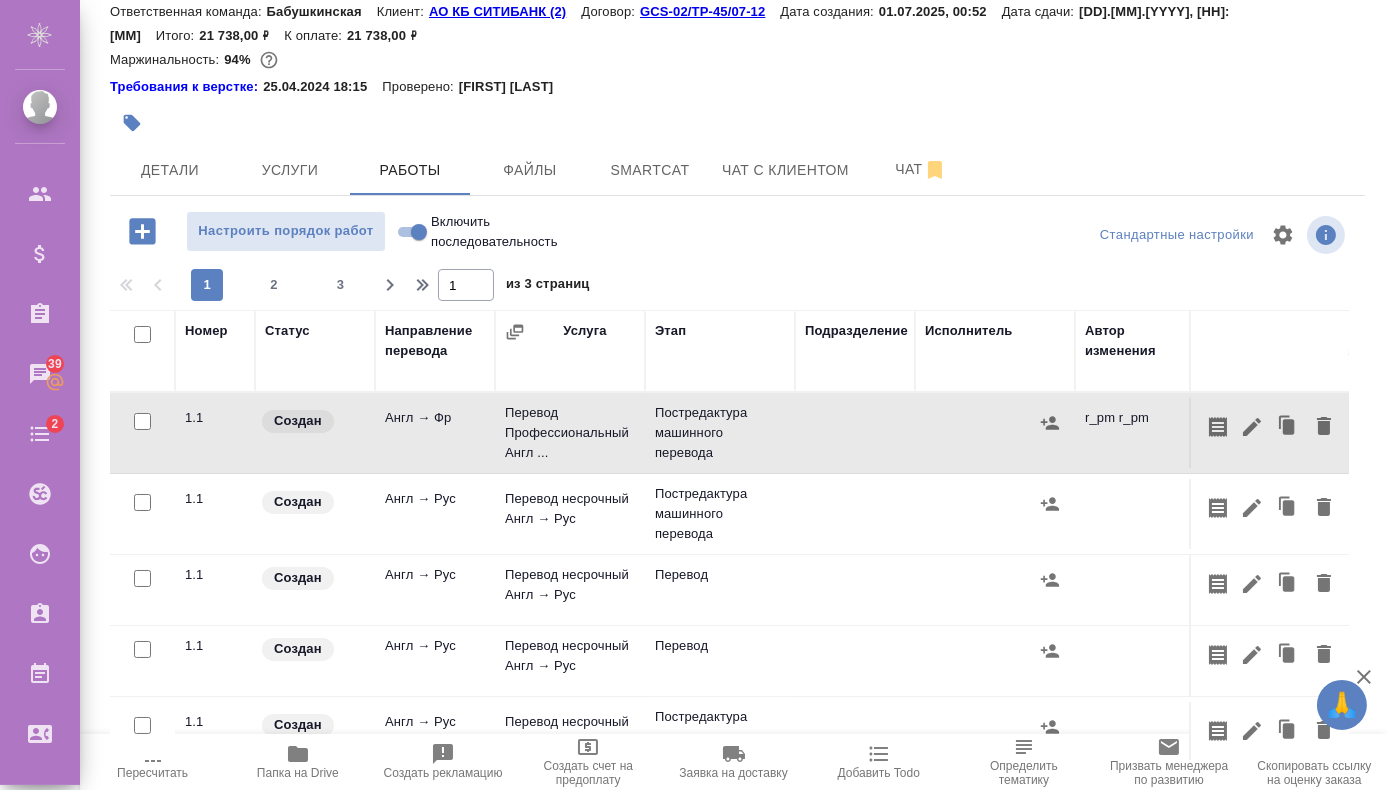 click at bounding box center [855, 433] 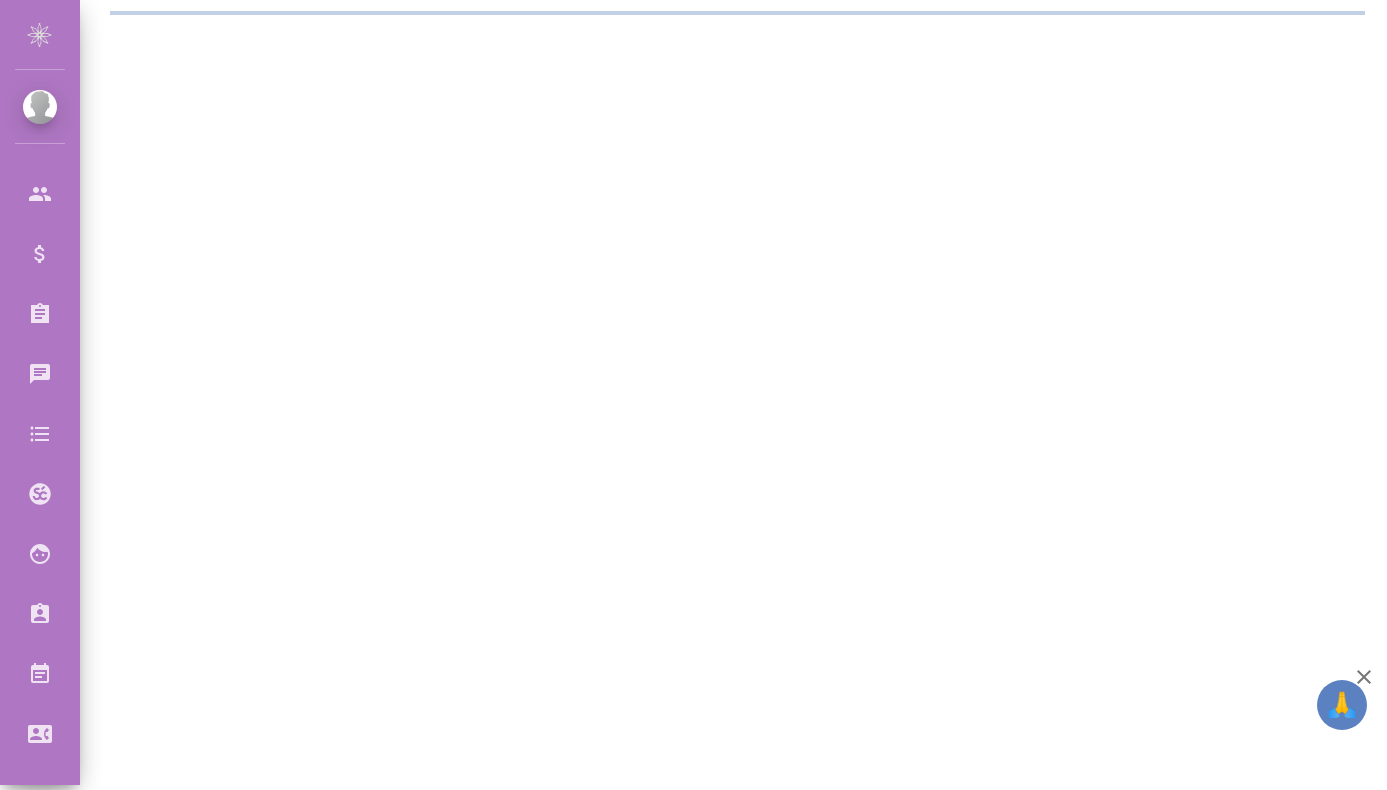 scroll, scrollTop: 0, scrollLeft: 0, axis: both 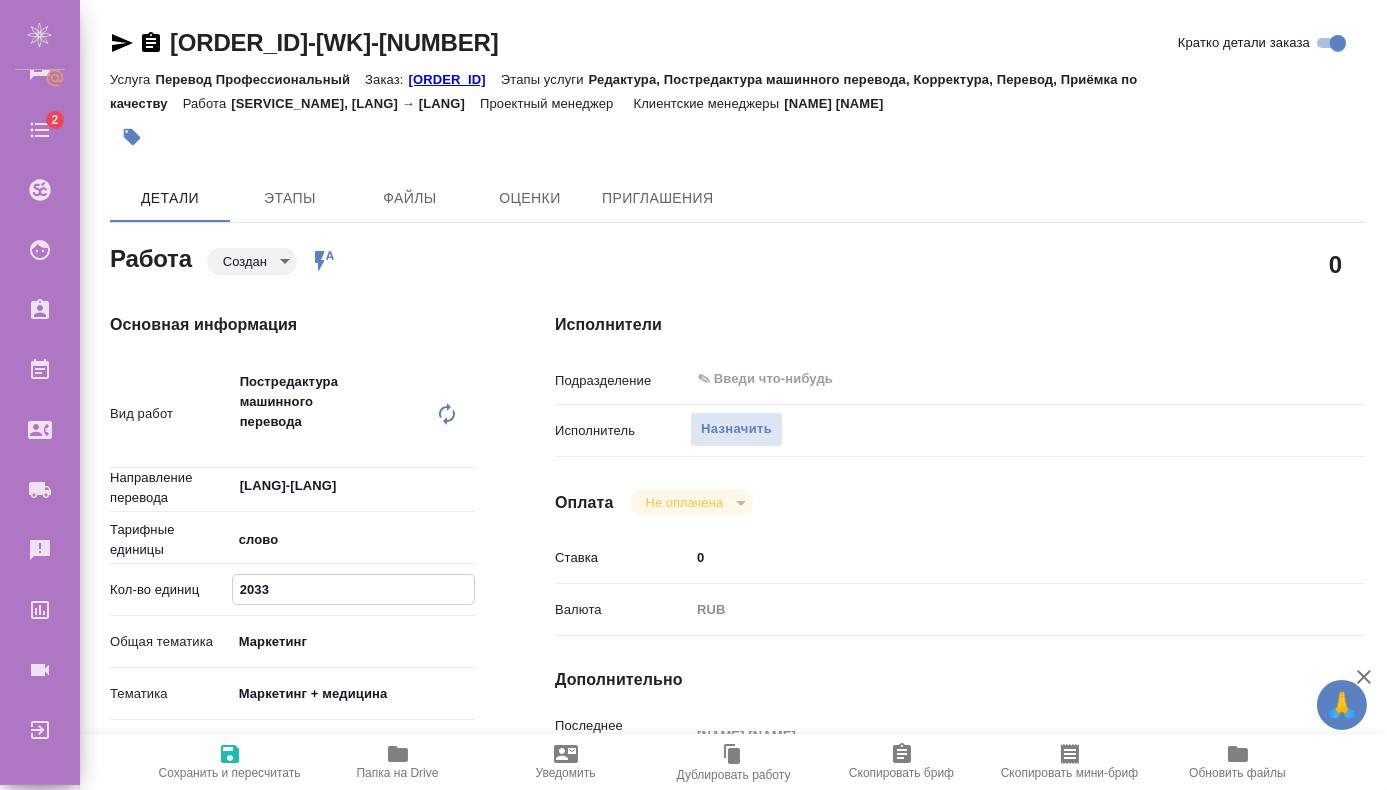 click on "2033" at bounding box center [353, 589] 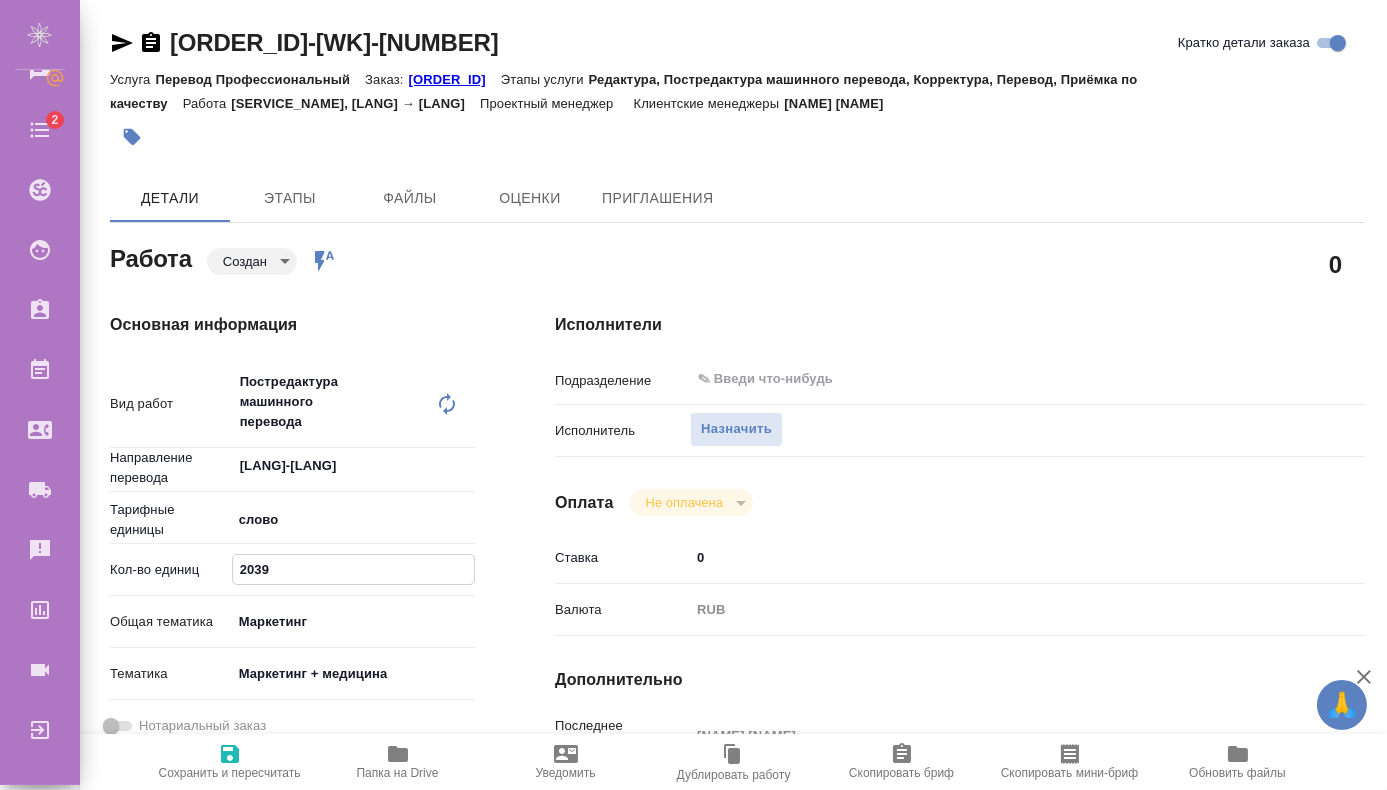 type on "2040" 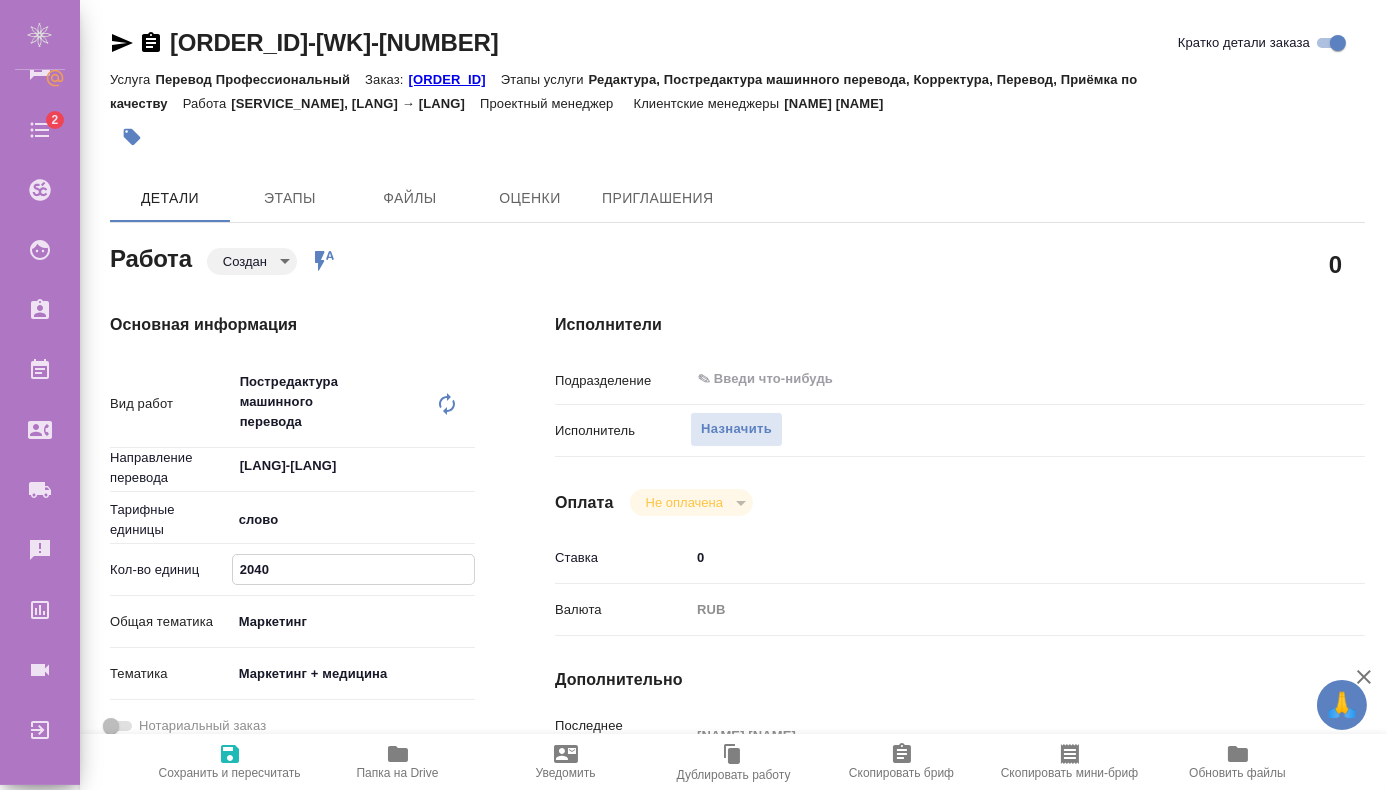 scroll, scrollTop: 0, scrollLeft: 0, axis: both 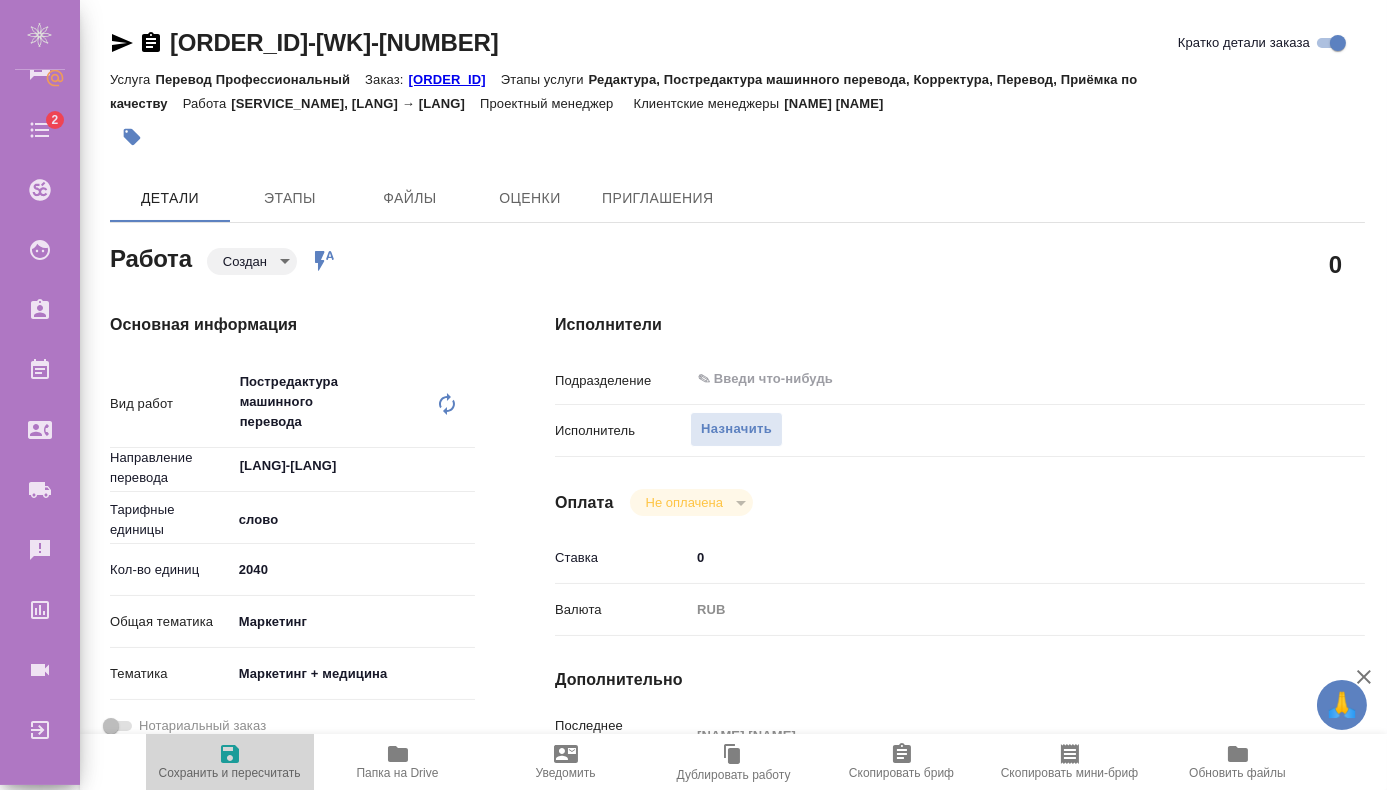 click on "Сохранить и пересчитать" at bounding box center [230, 761] 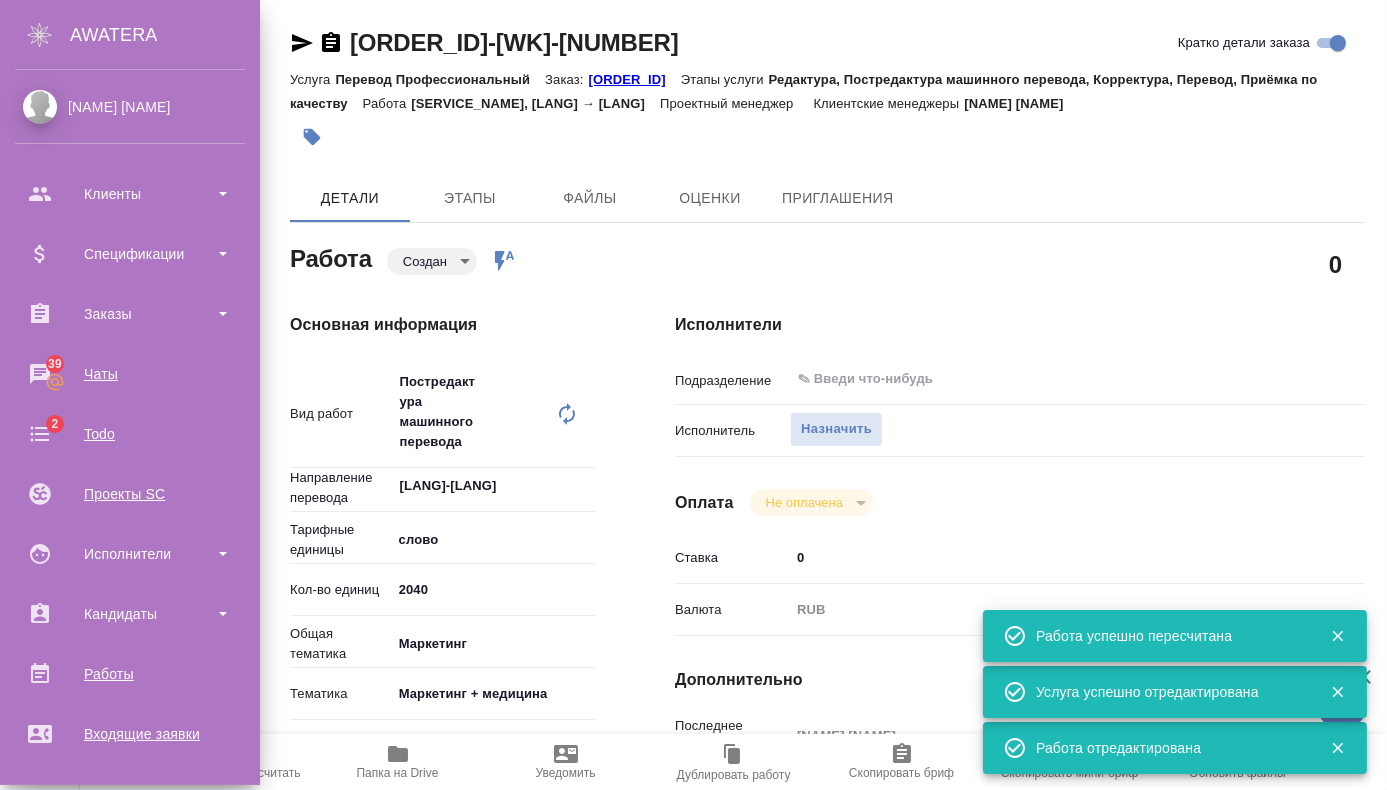 scroll, scrollTop: 304, scrollLeft: 0, axis: vertical 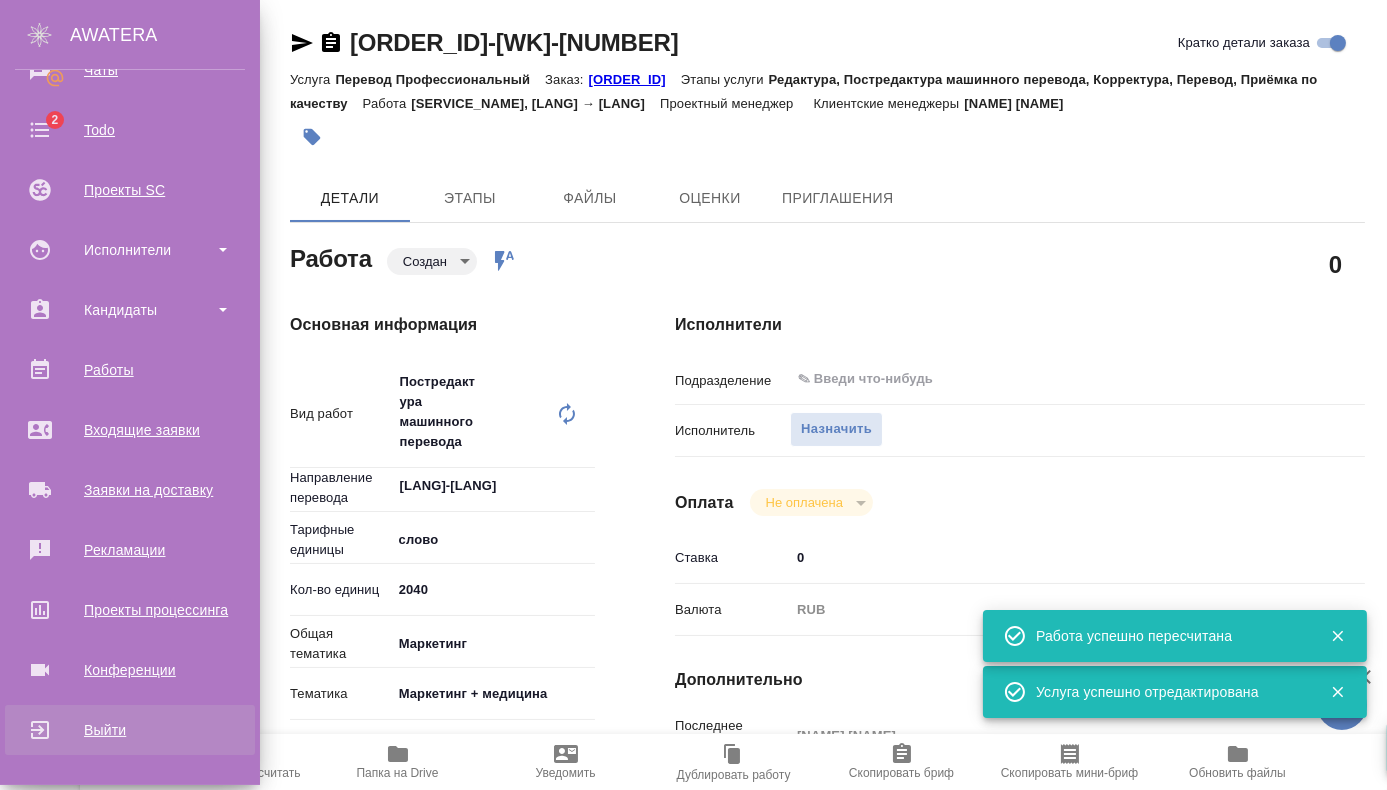 click on "Выйти" at bounding box center [130, 730] 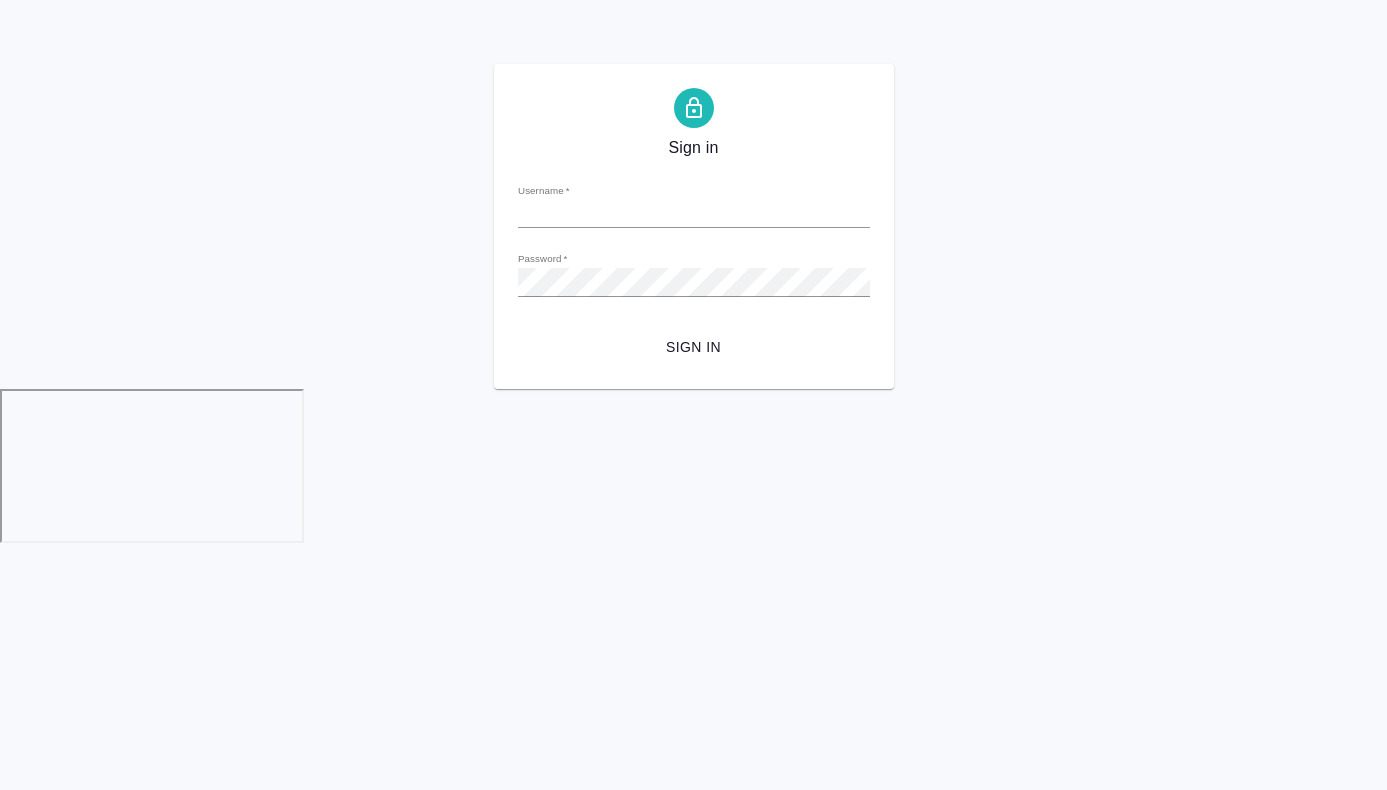 scroll, scrollTop: 0, scrollLeft: 0, axis: both 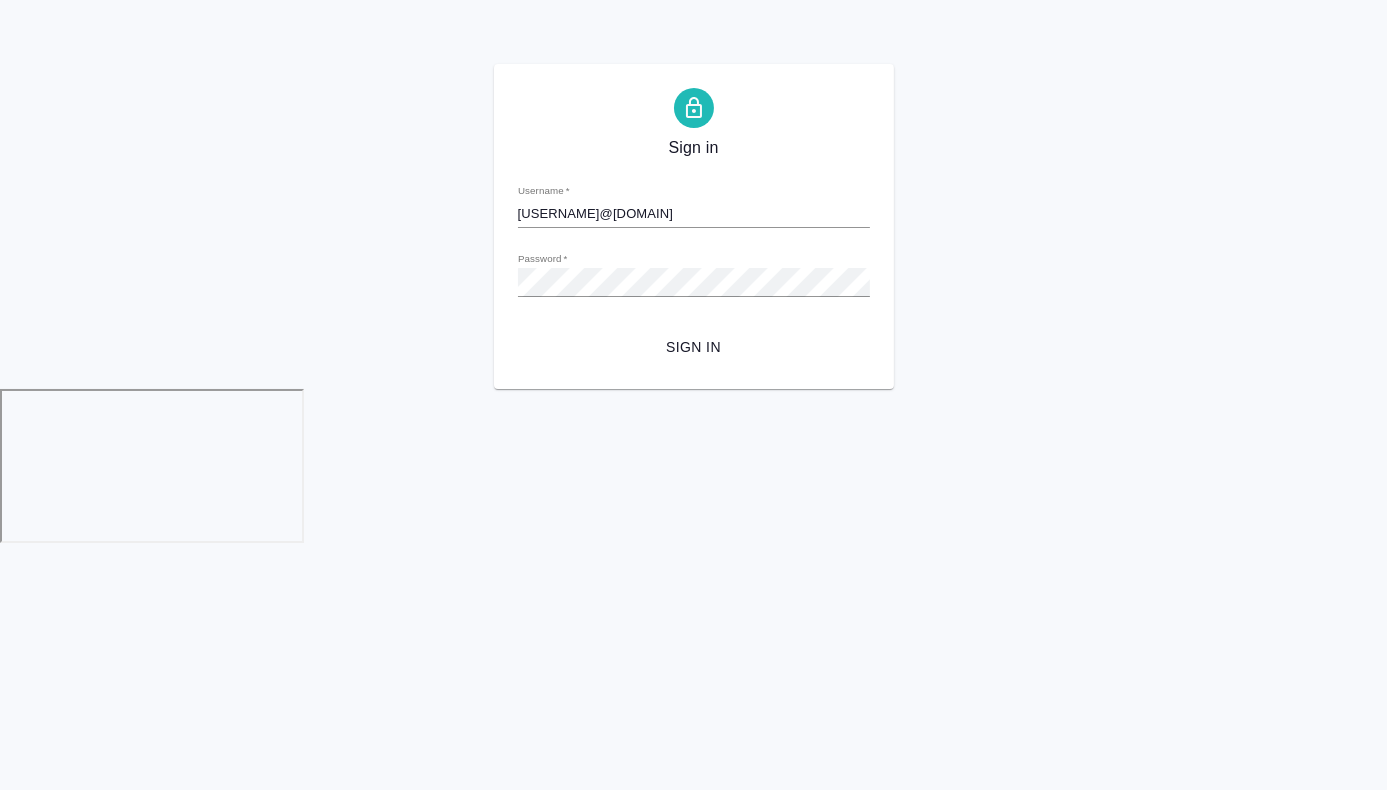 click on "[USERNAME]@[DOMAIN]" at bounding box center (694, 214) 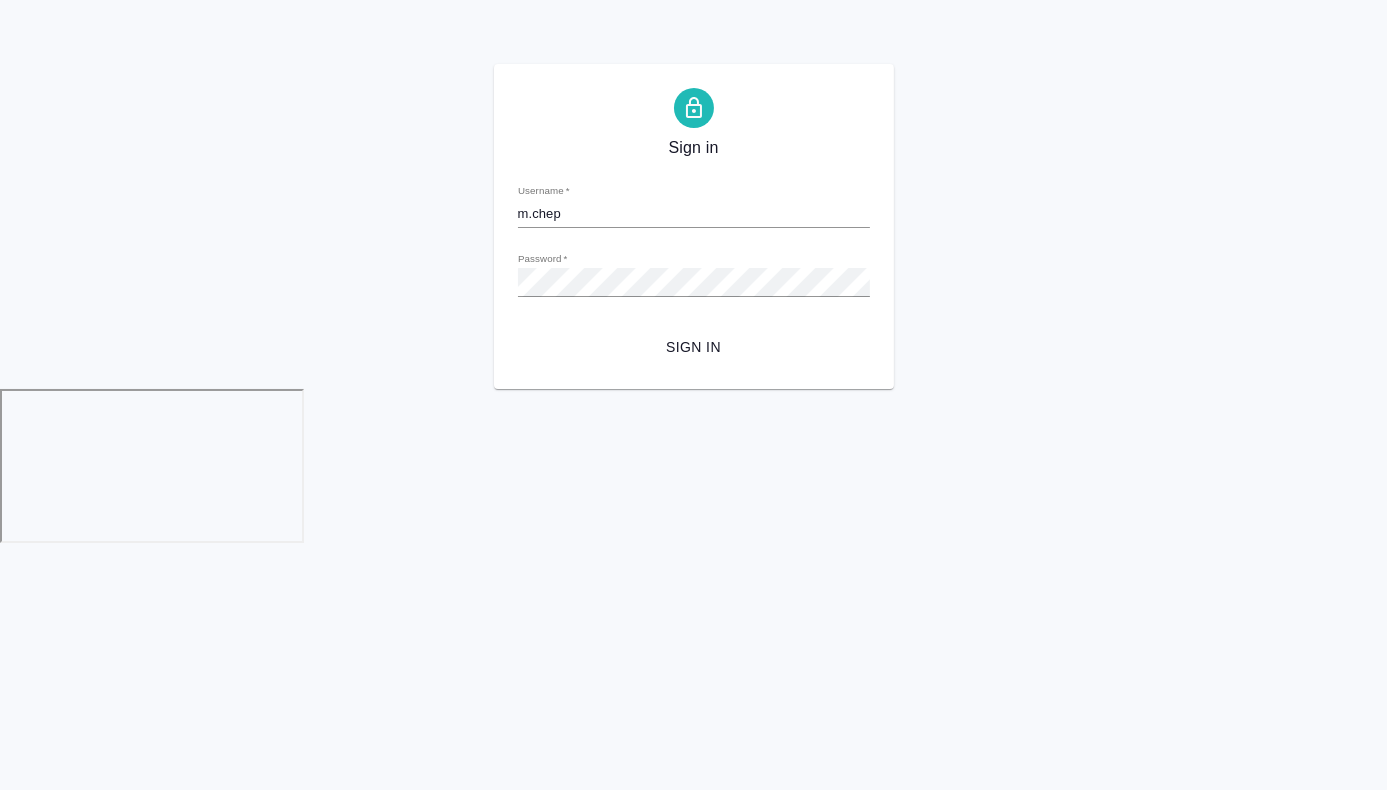 type on "[USERNAME]@[DOMAIN]" 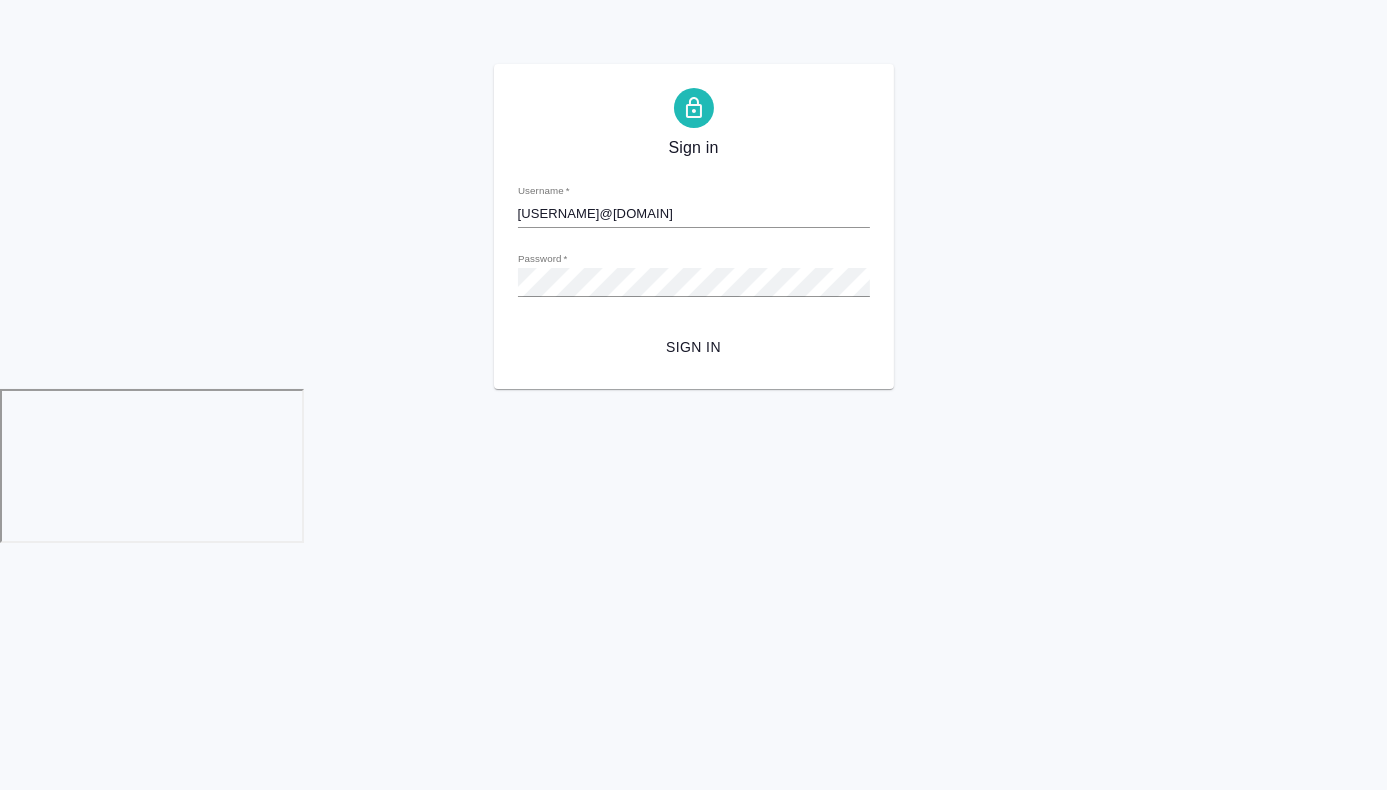 click on "Sign in" at bounding box center [694, 347] 